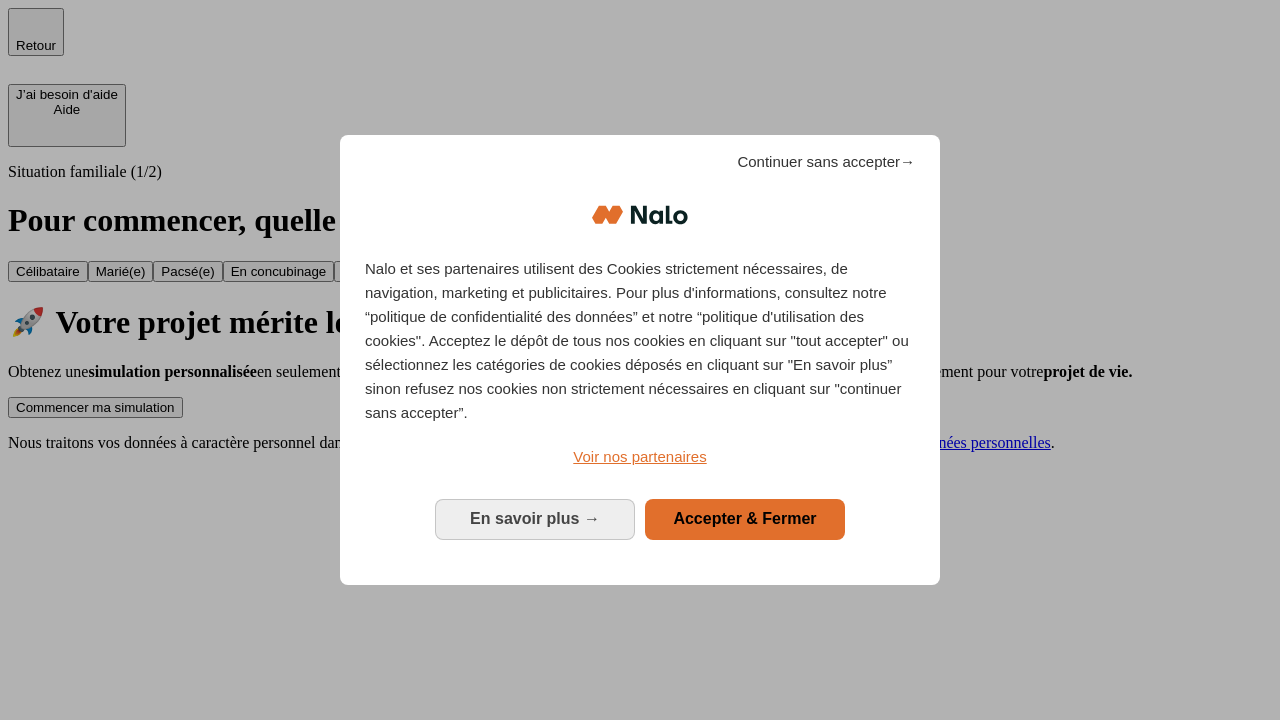 scroll, scrollTop: 0, scrollLeft: 0, axis: both 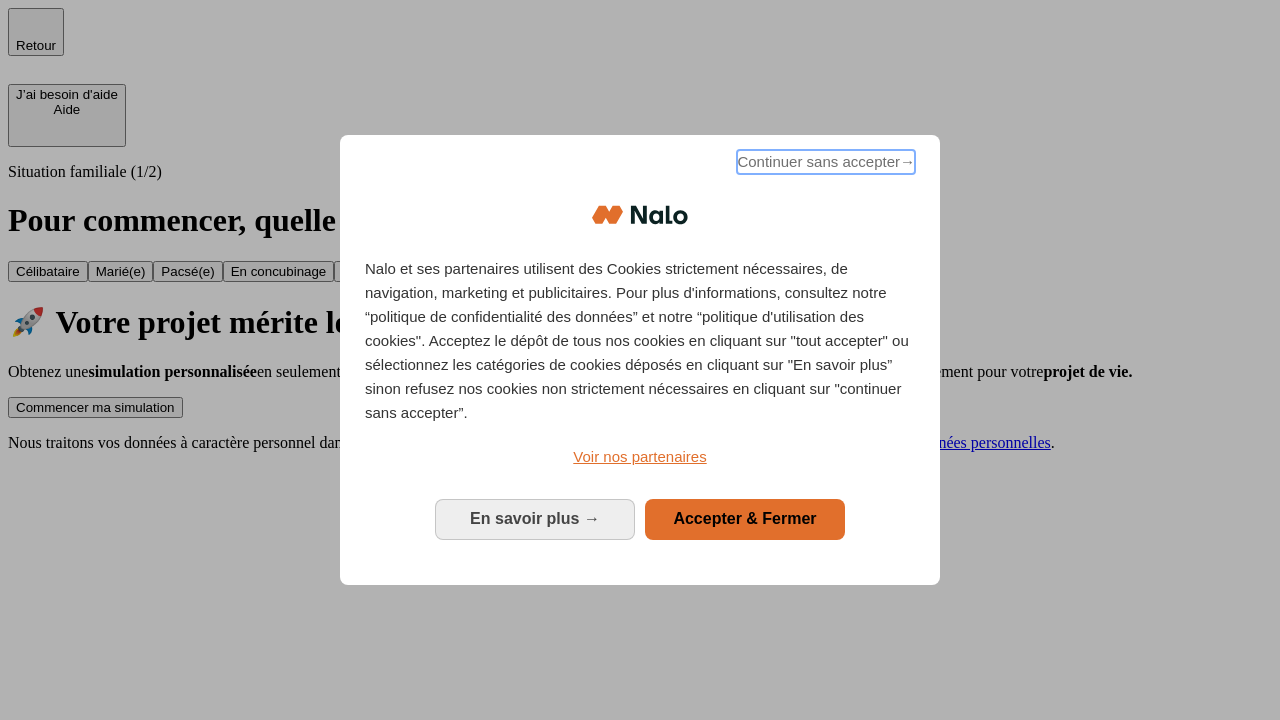 click on "Continuer sans accepter  →" at bounding box center (826, 162) 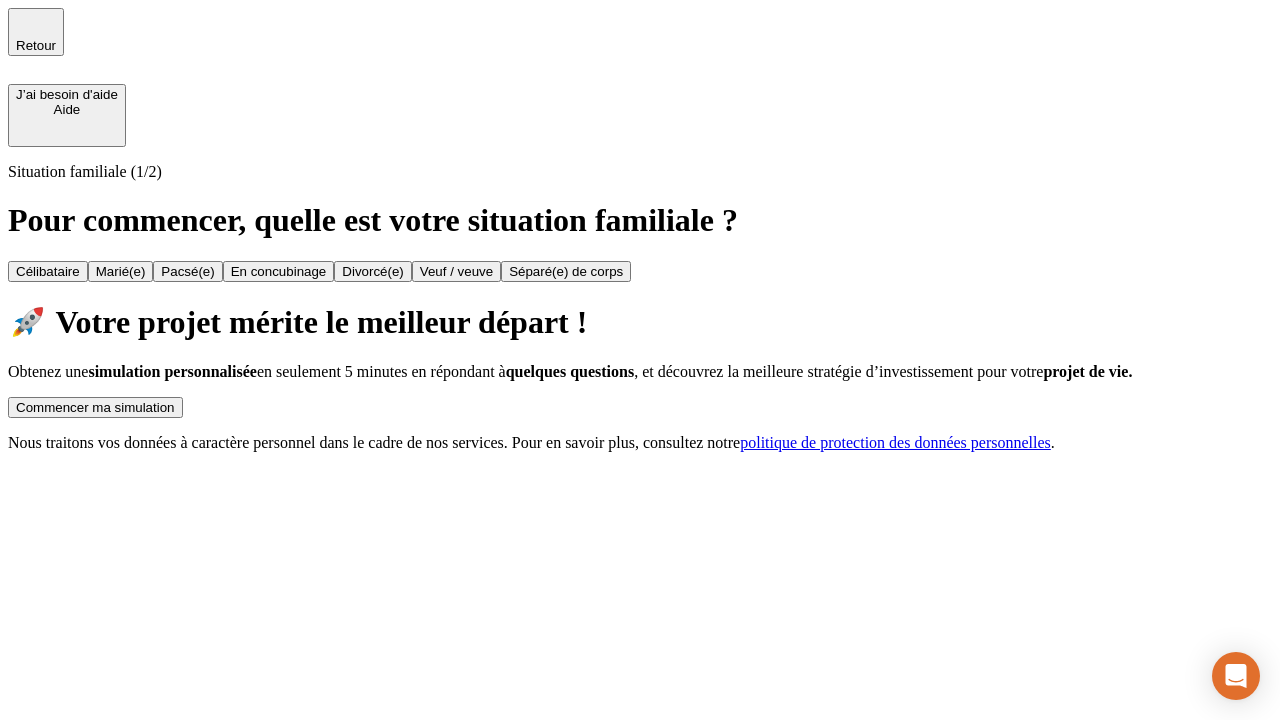 click on "Commencer ma simulation" at bounding box center [95, 407] 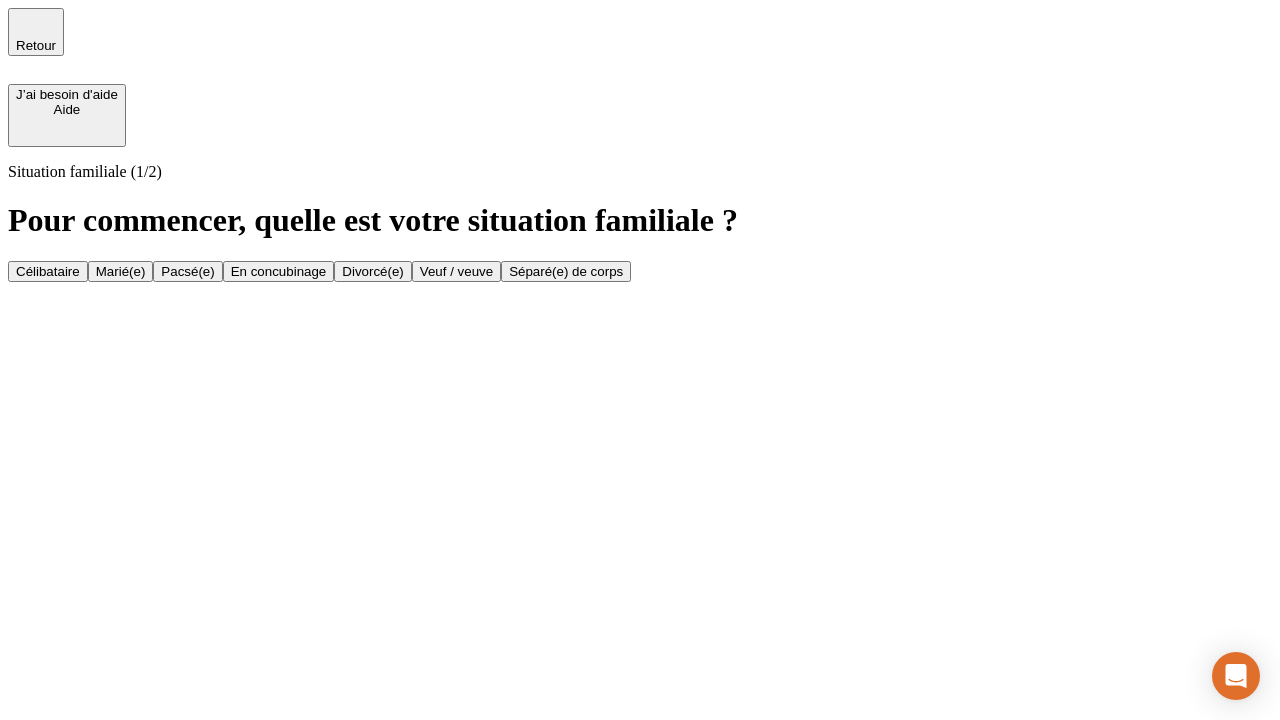 click on "Marié(e)" at bounding box center [121, 271] 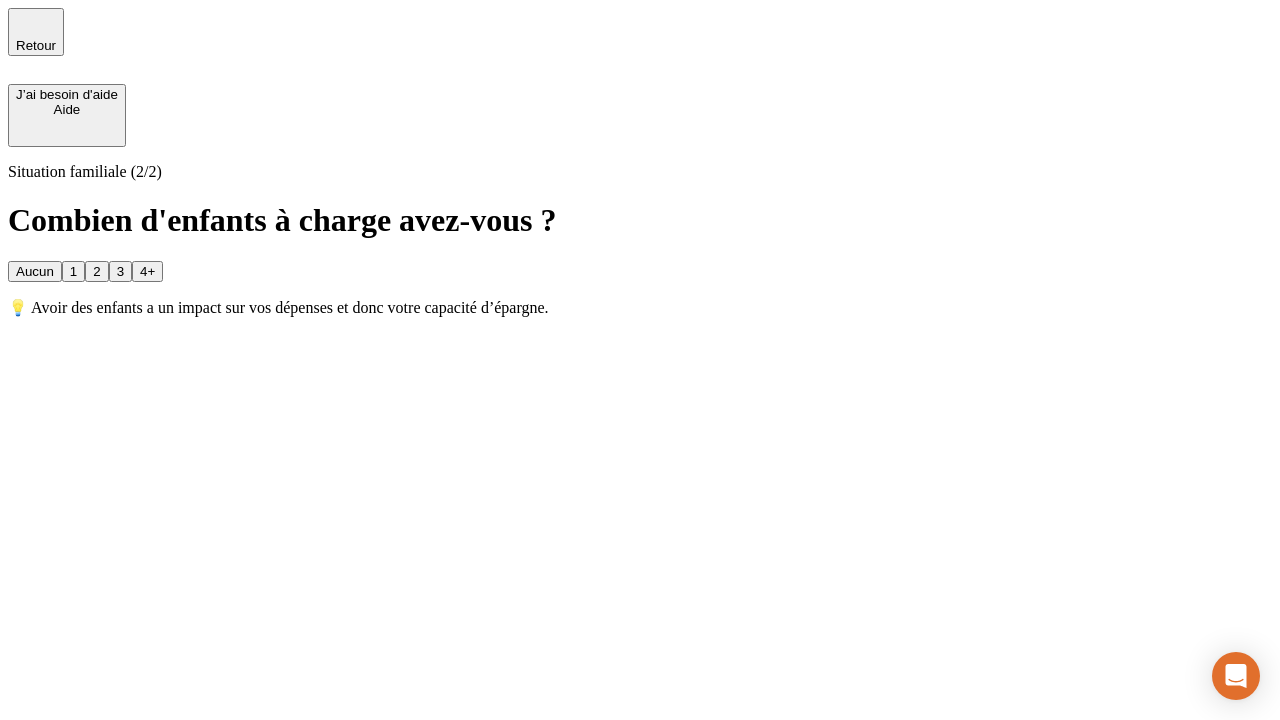 click on "1" at bounding box center (73, 271) 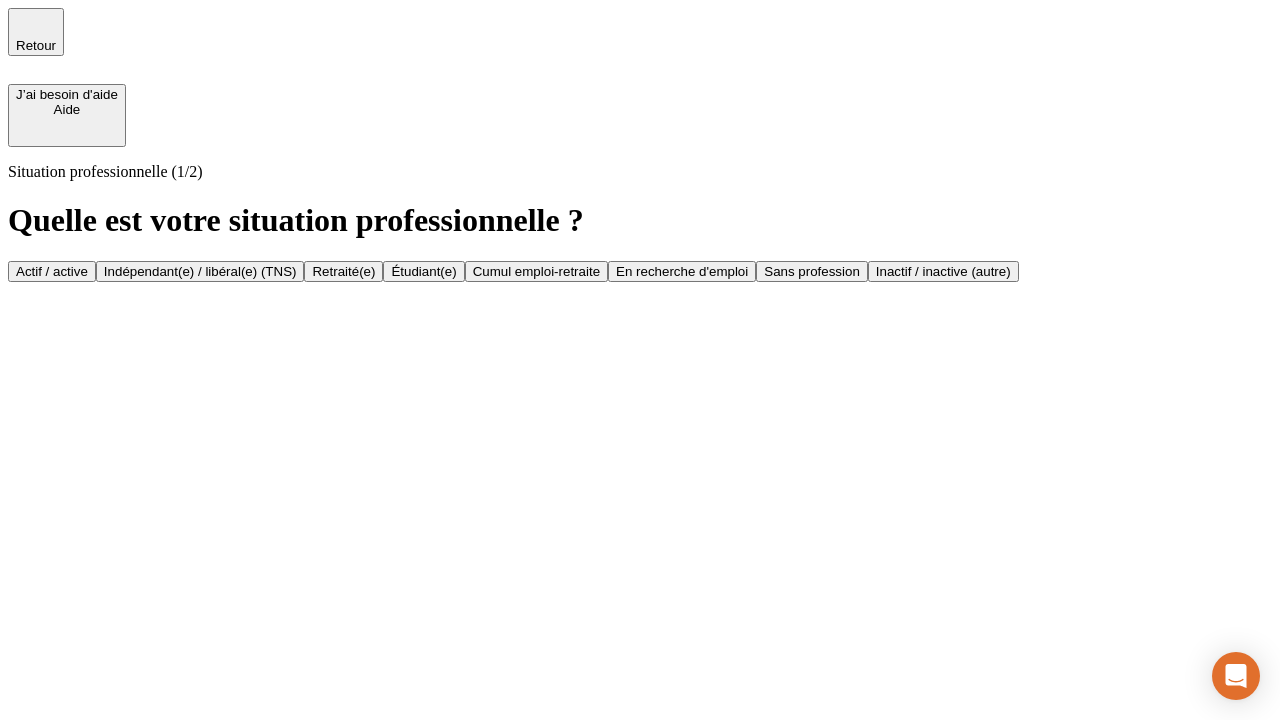 click on "Actif / active" at bounding box center [52, 271] 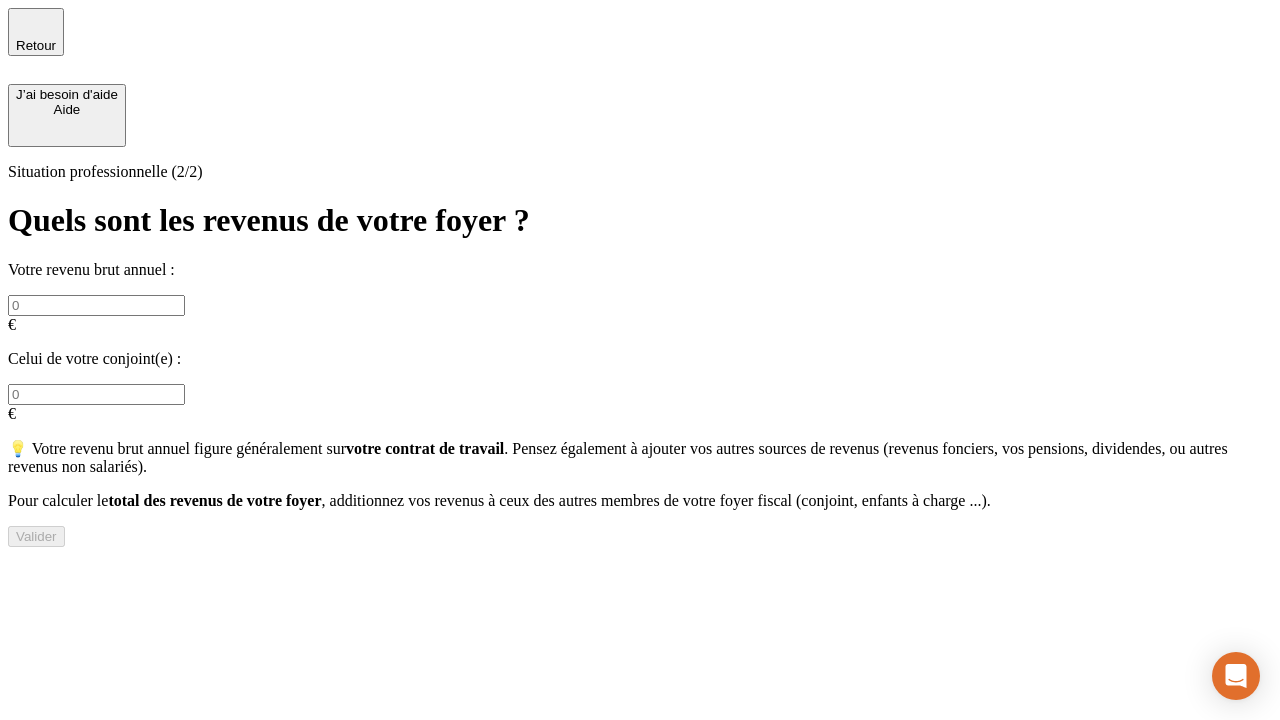 click at bounding box center [96, 305] 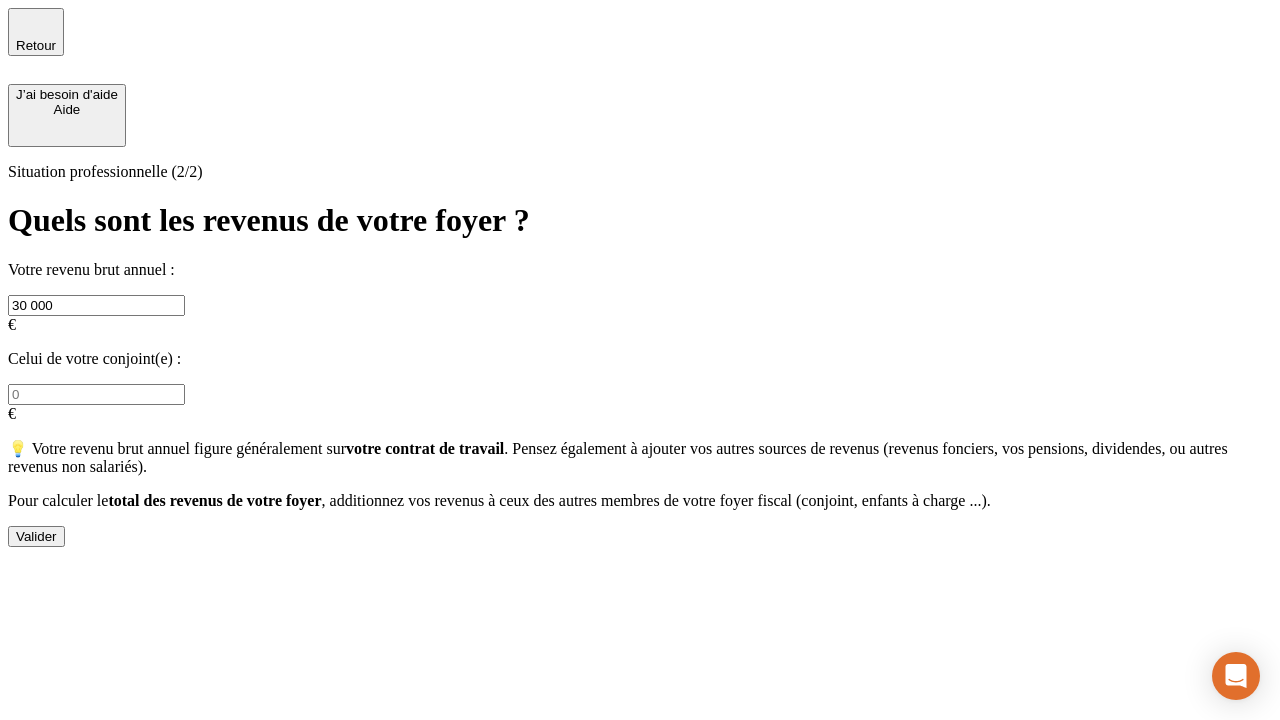 type on "30 000" 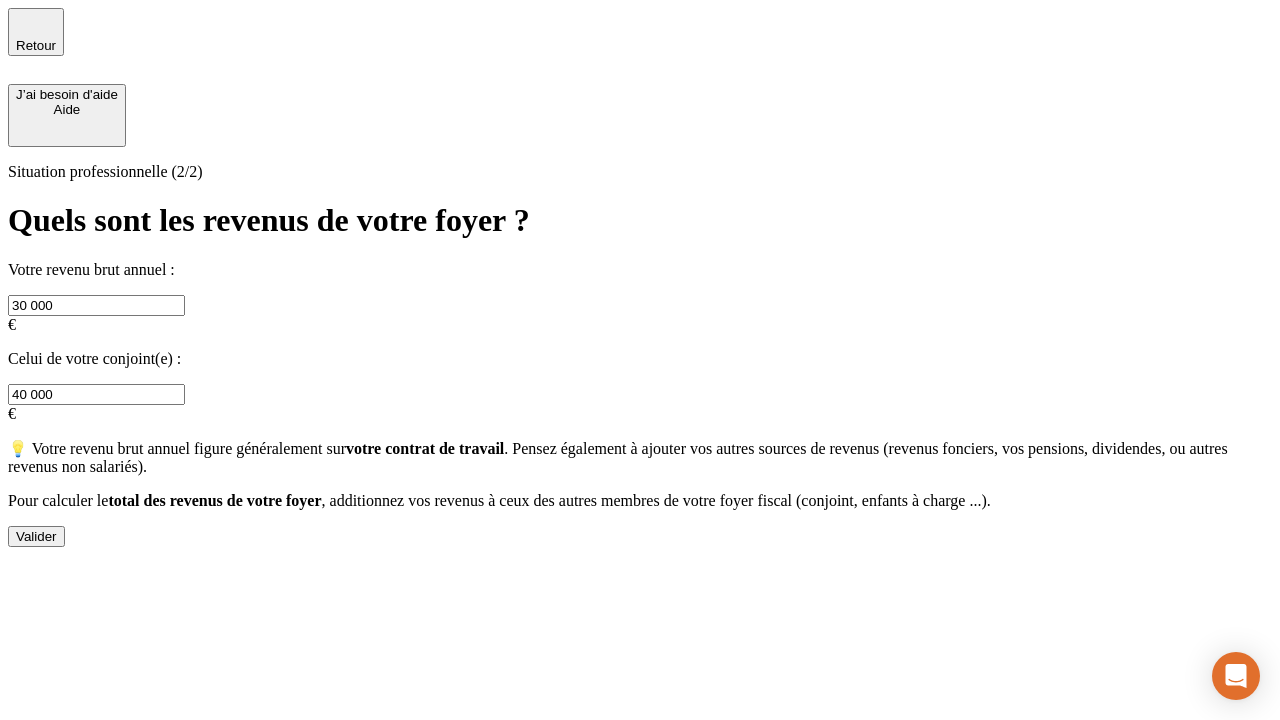 click on "Valider" at bounding box center (36, 536) 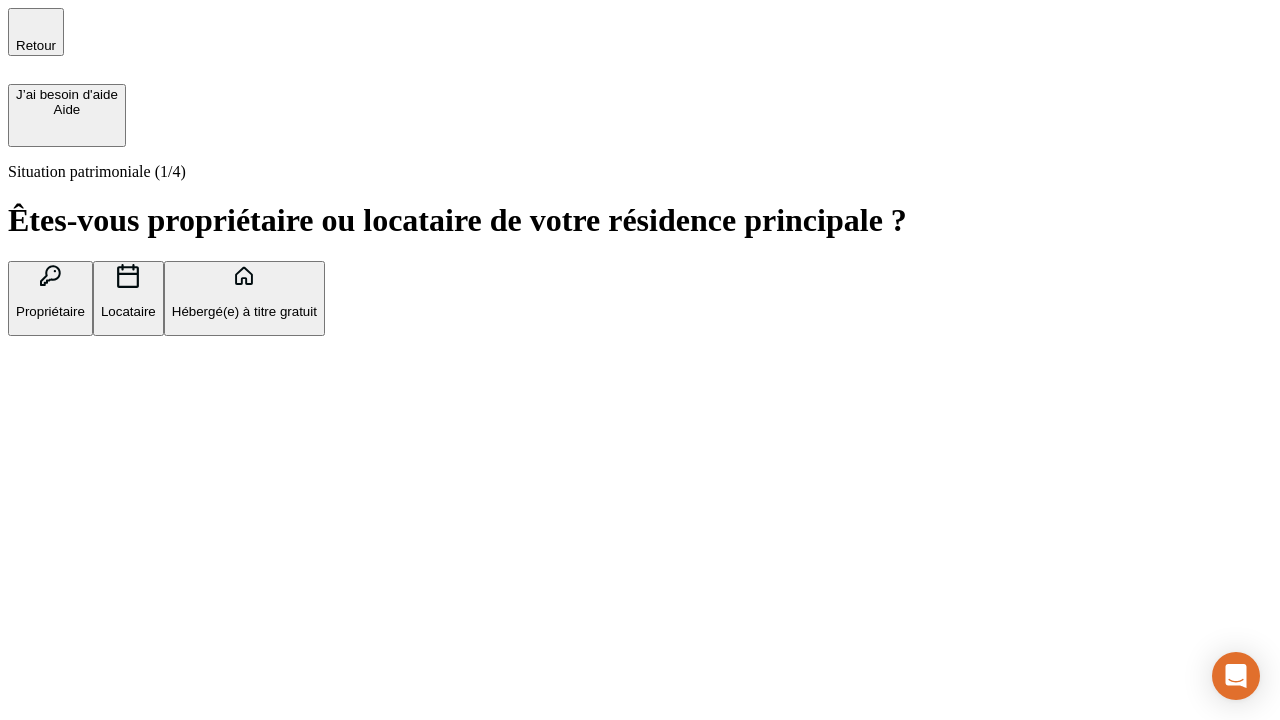 click on "Propriétaire" at bounding box center (50, 311) 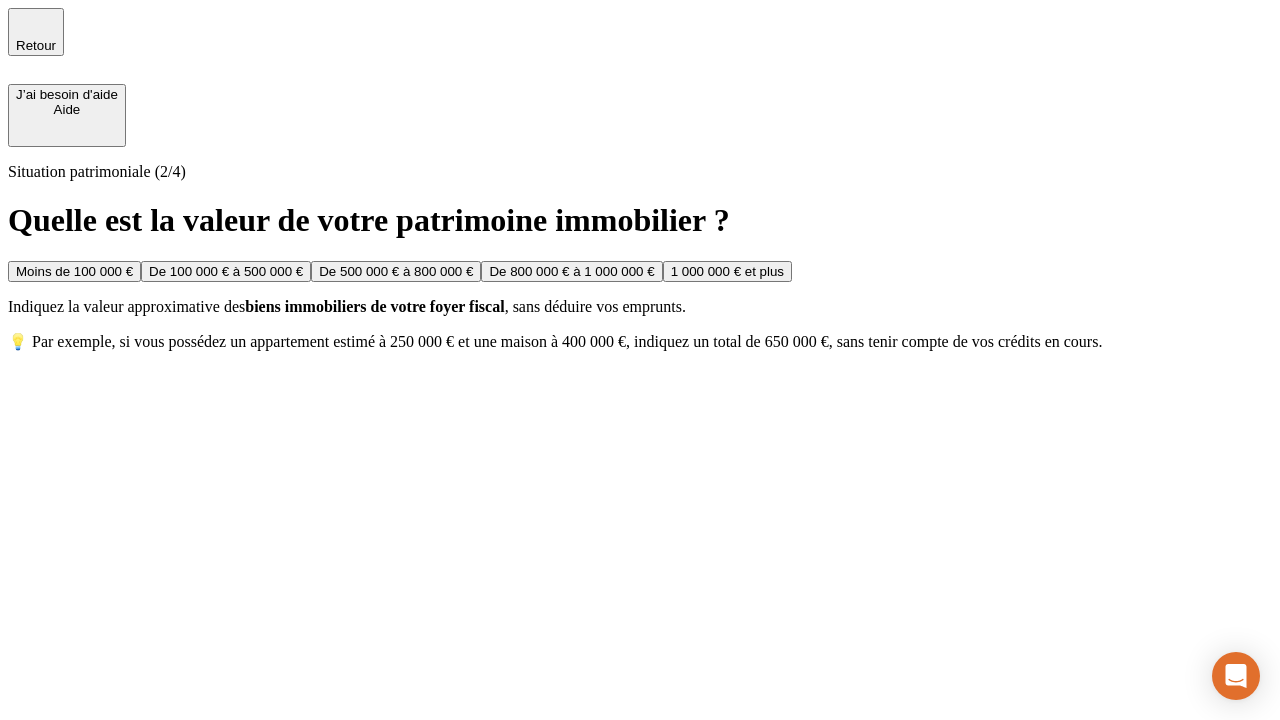 click on "De 100 000 € à 500 000 €" at bounding box center (226, 271) 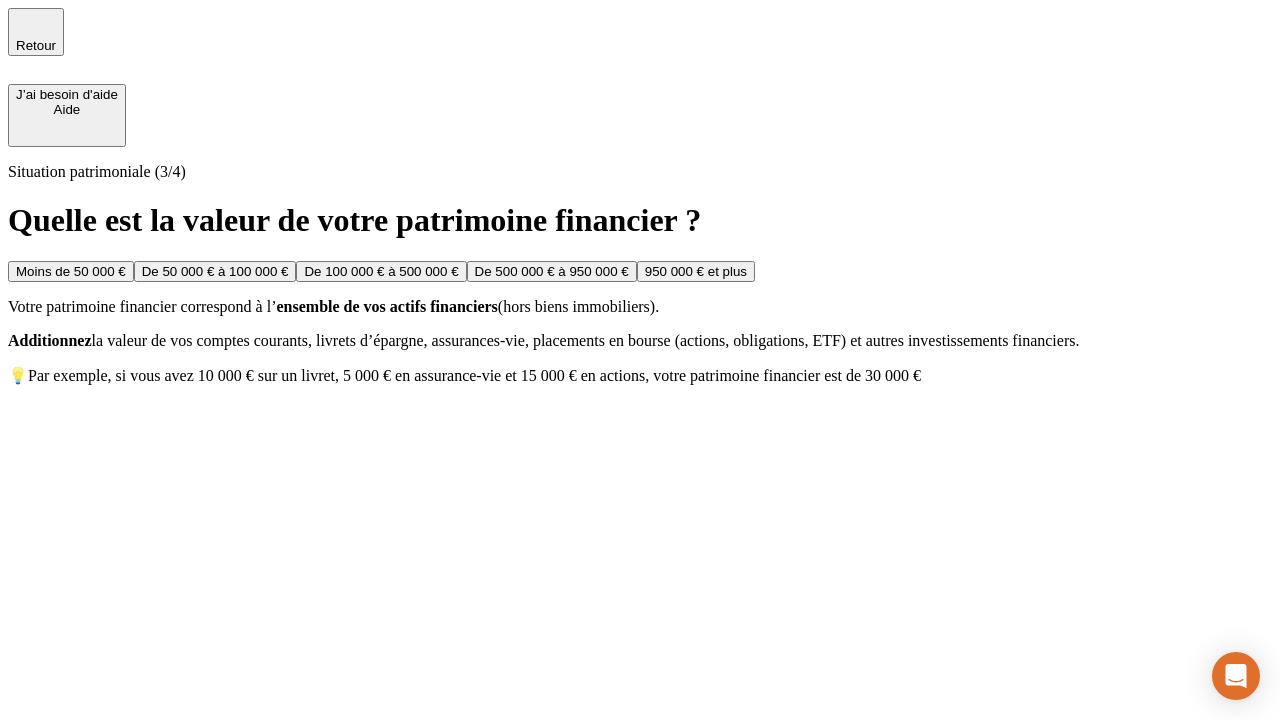 click on "Moins de 50 000 €" at bounding box center (71, 271) 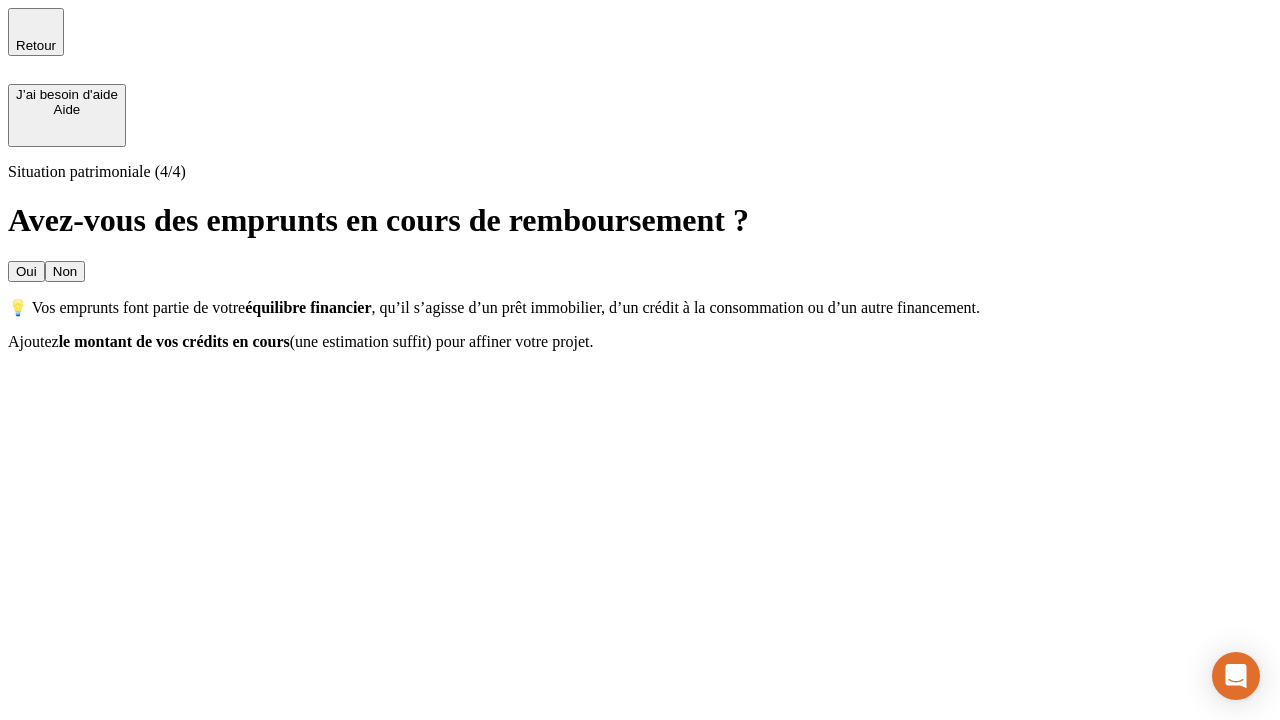 click on "Oui" at bounding box center [26, 271] 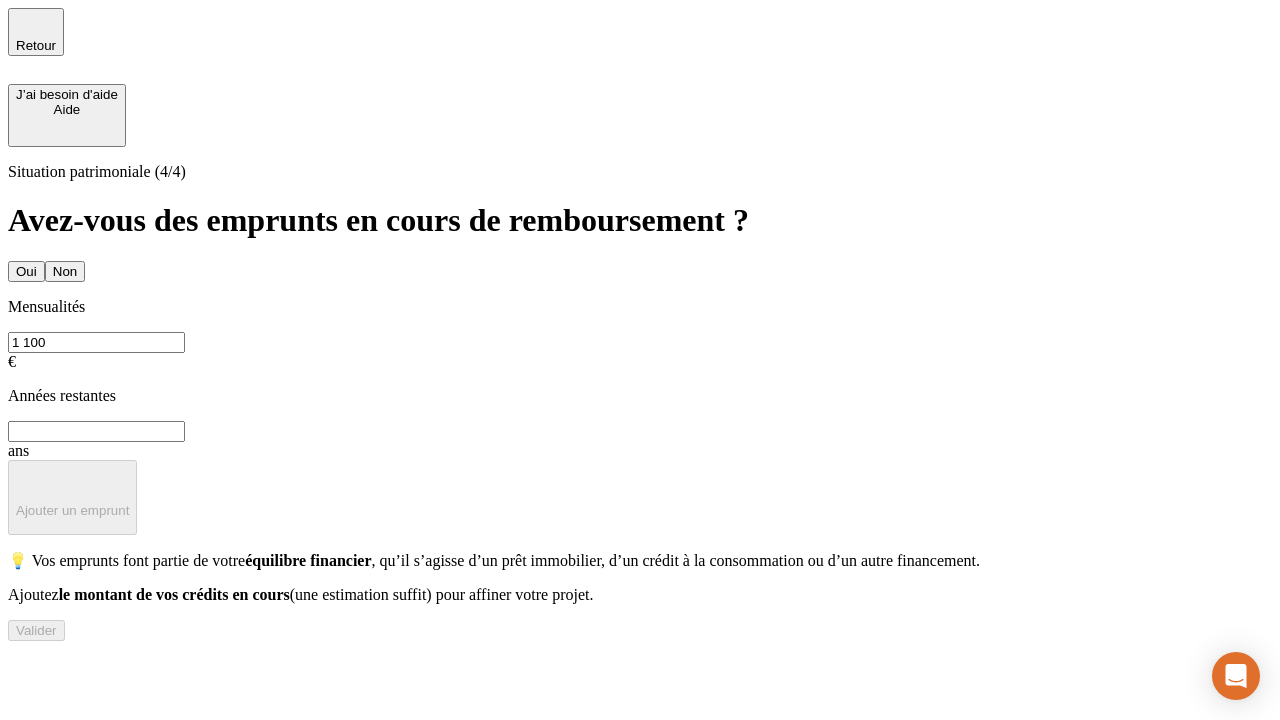 type on "1 100" 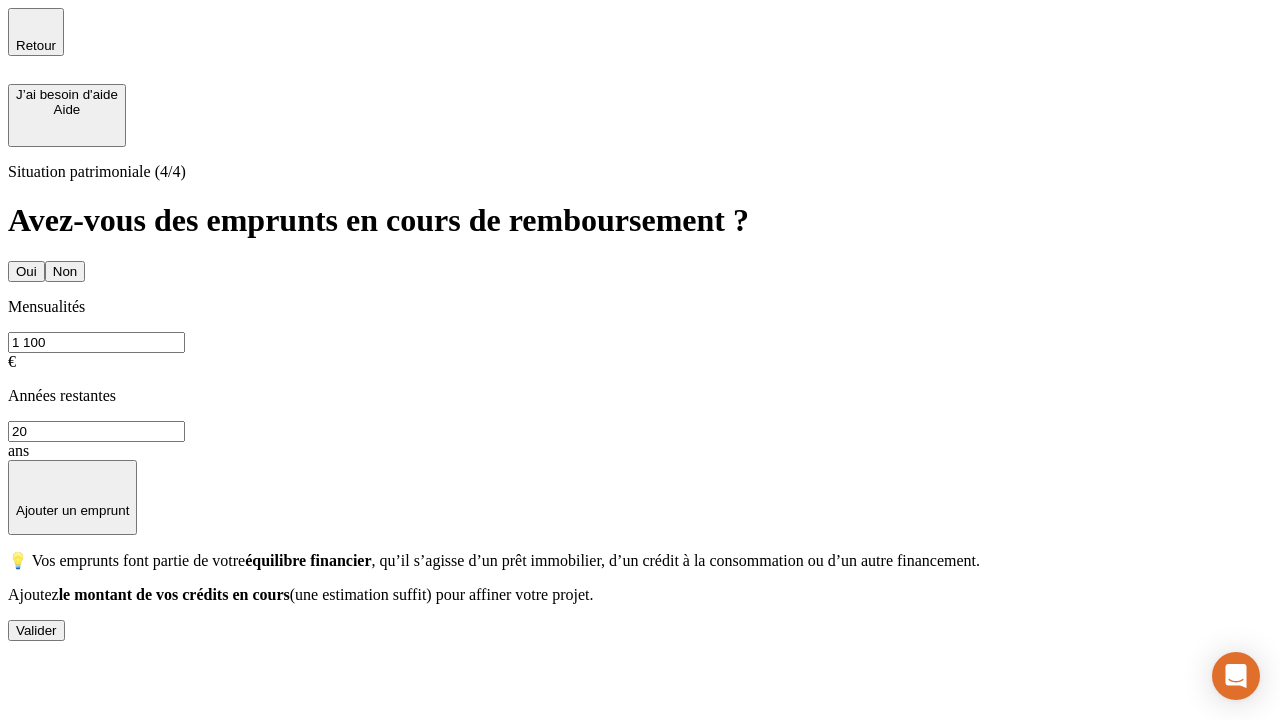 type on "20" 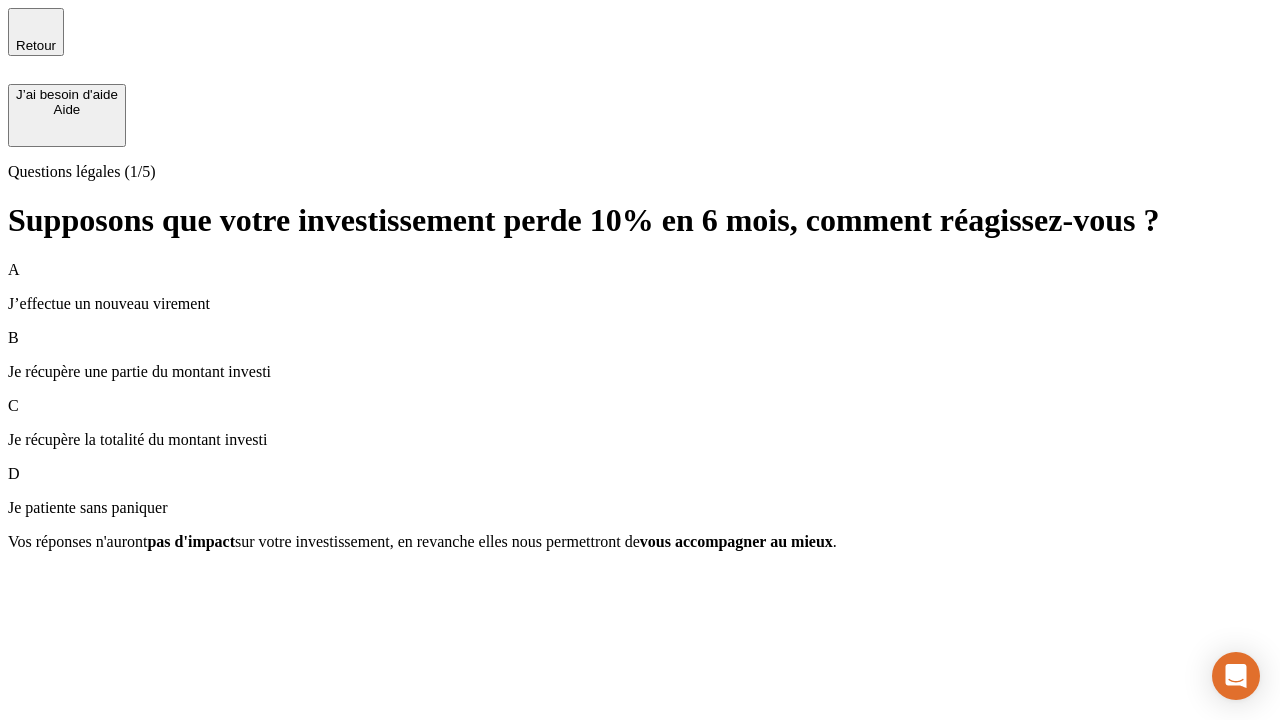 click on "Je récupère une partie du montant investi" at bounding box center (640, 372) 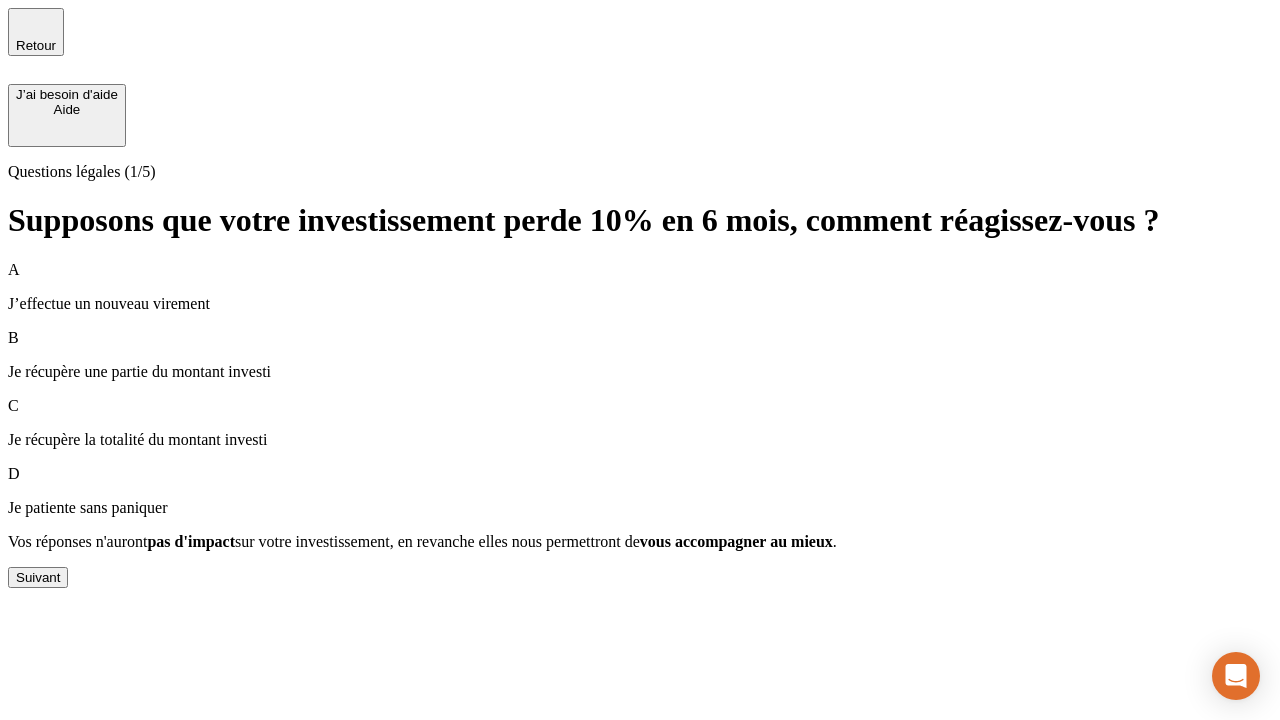click on "Suivant" at bounding box center [38, 577] 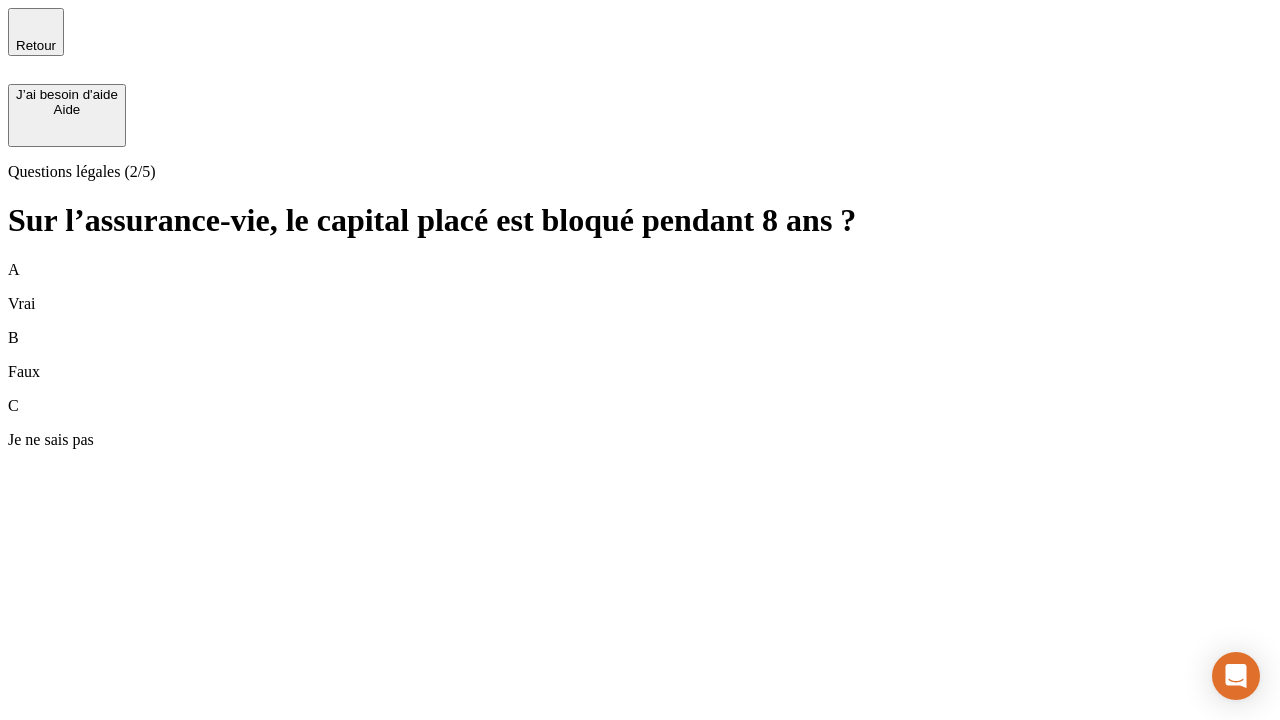 click on "A Vrai" at bounding box center (640, 287) 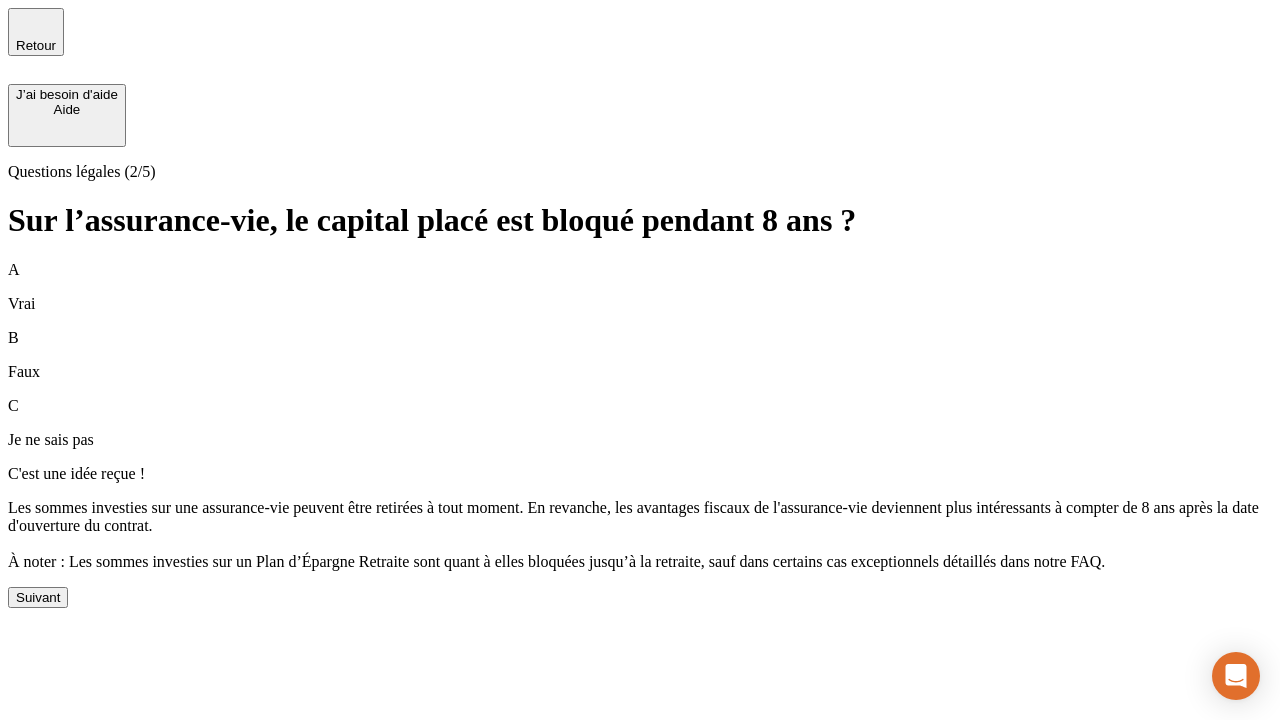 click on "Suivant" at bounding box center (38, 597) 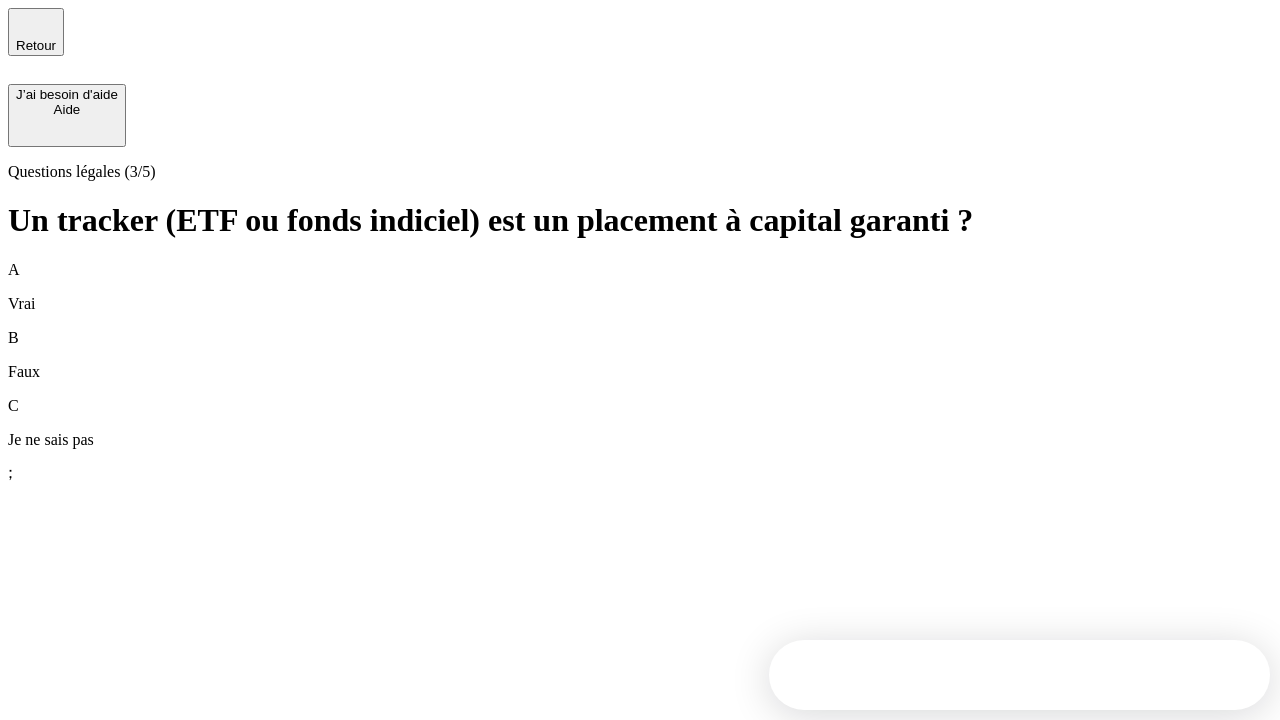 click on "B Faux" at bounding box center [640, 355] 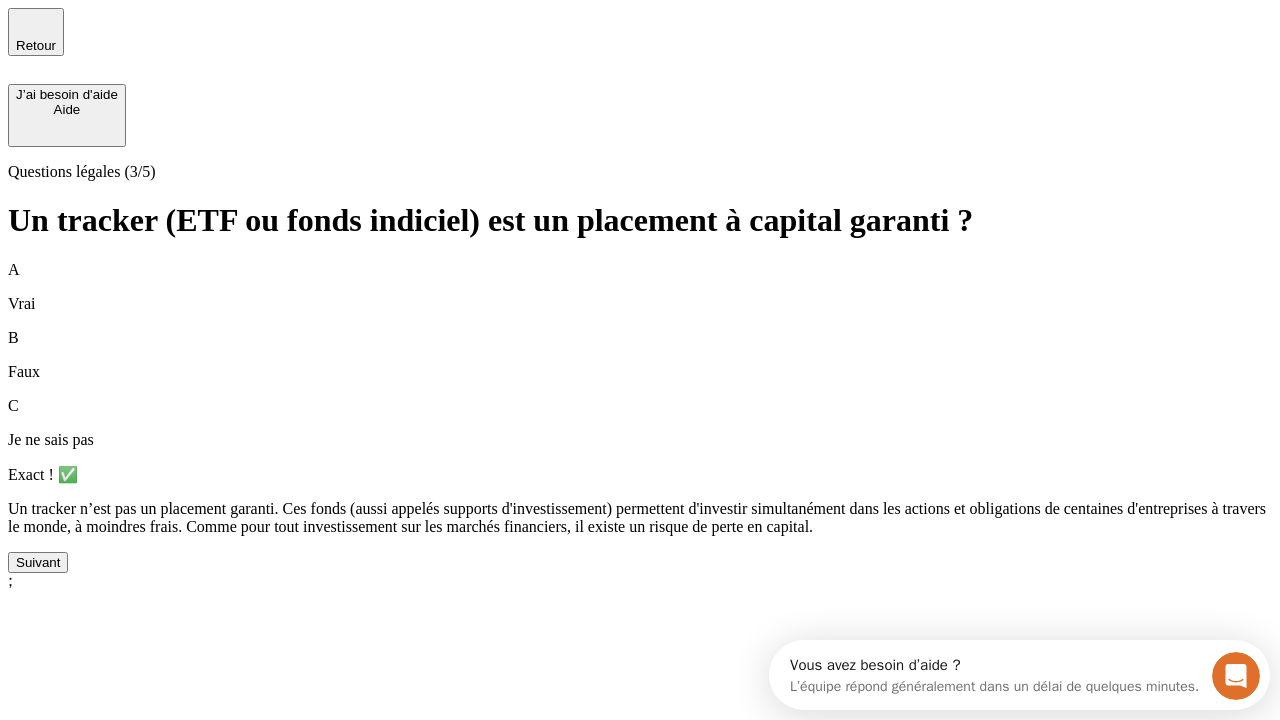 scroll, scrollTop: 0, scrollLeft: 0, axis: both 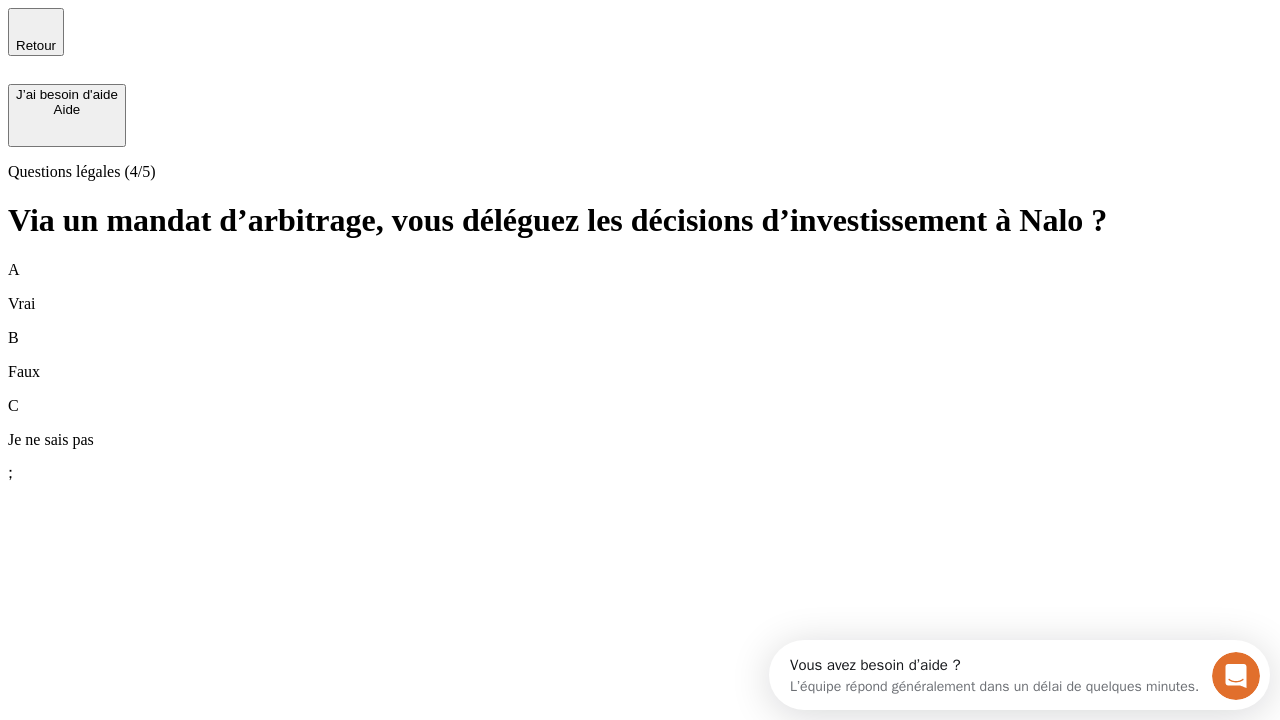 click on "A Vrai" at bounding box center (640, 287) 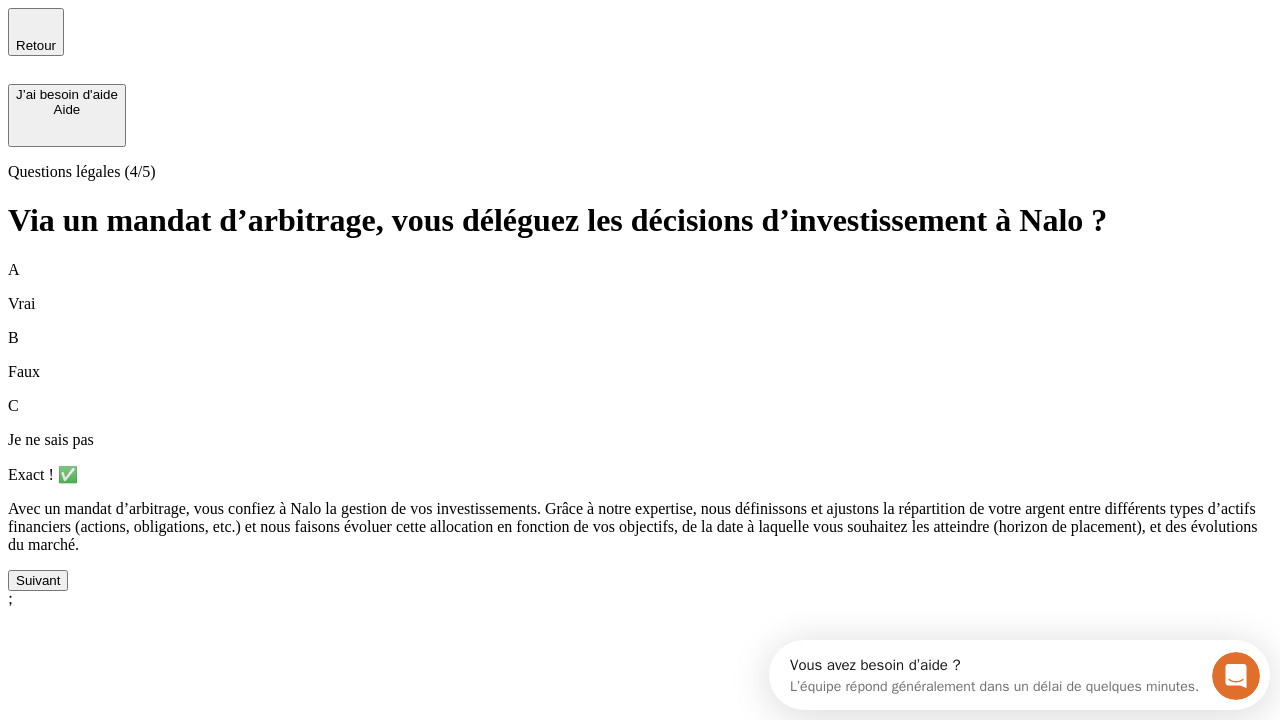 click on "Suivant" at bounding box center [38, 580] 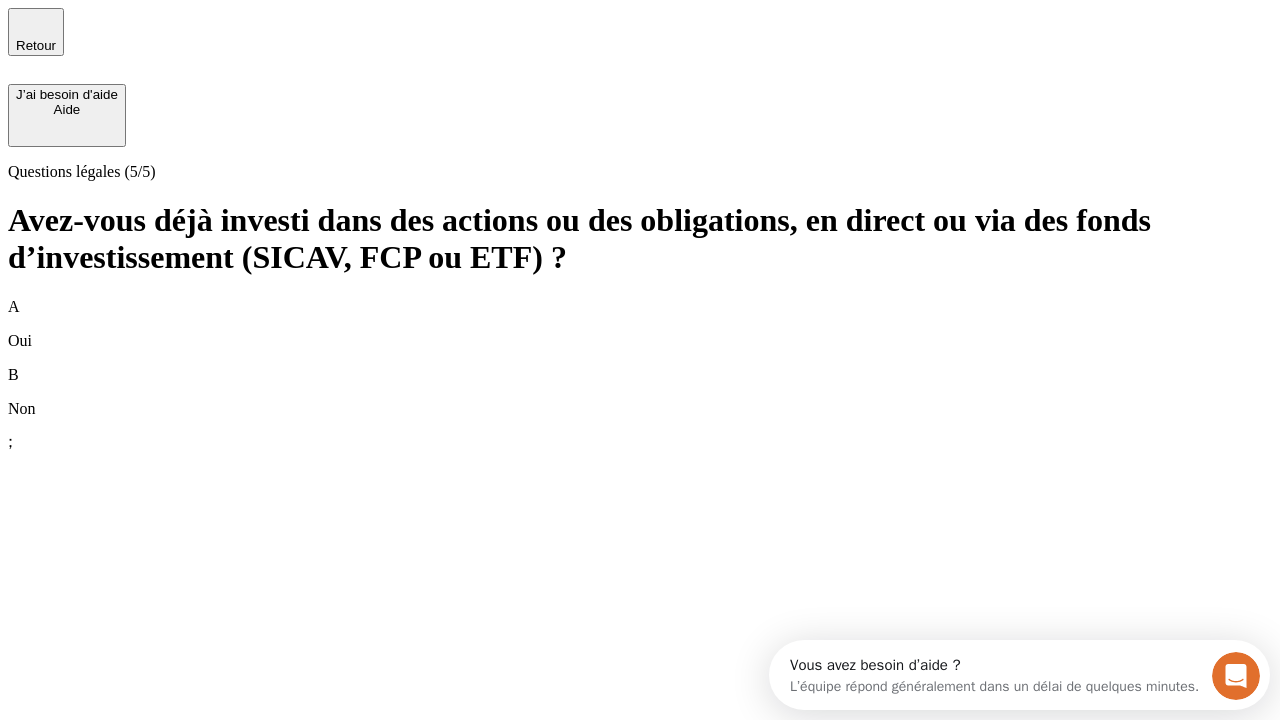 click on "B Non" at bounding box center (640, 392) 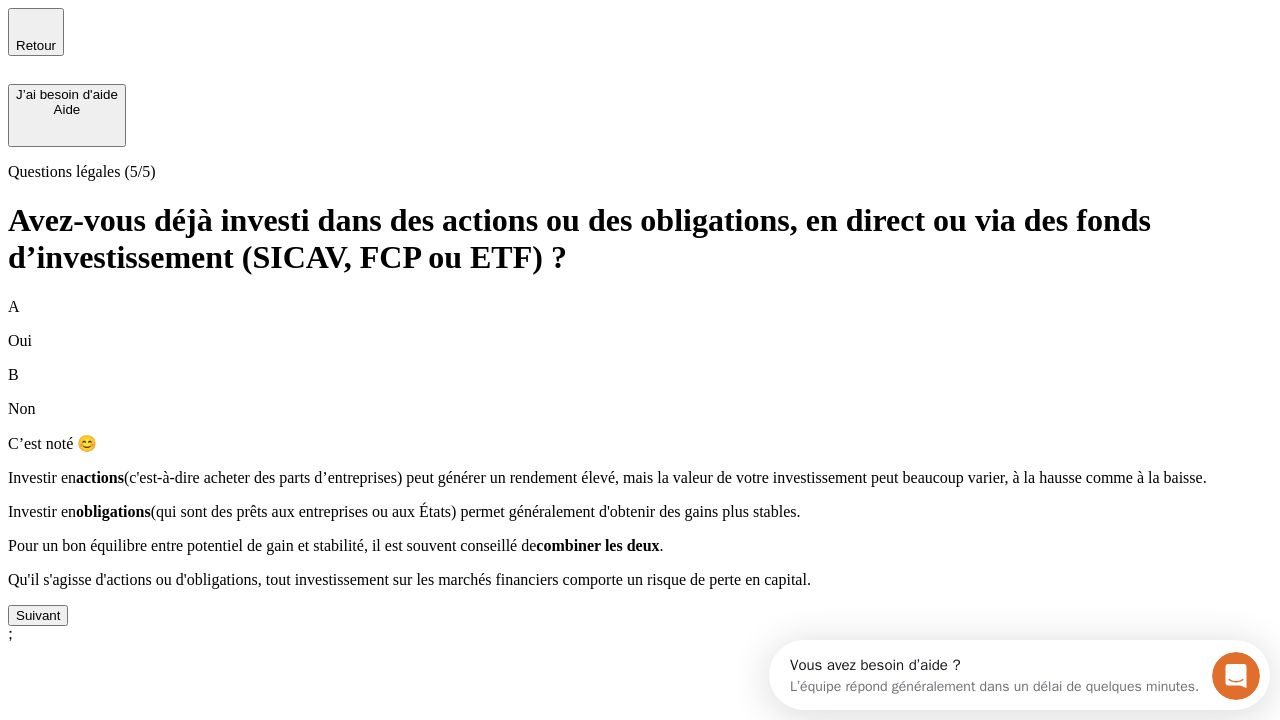 click on "Suivant" at bounding box center [38, 615] 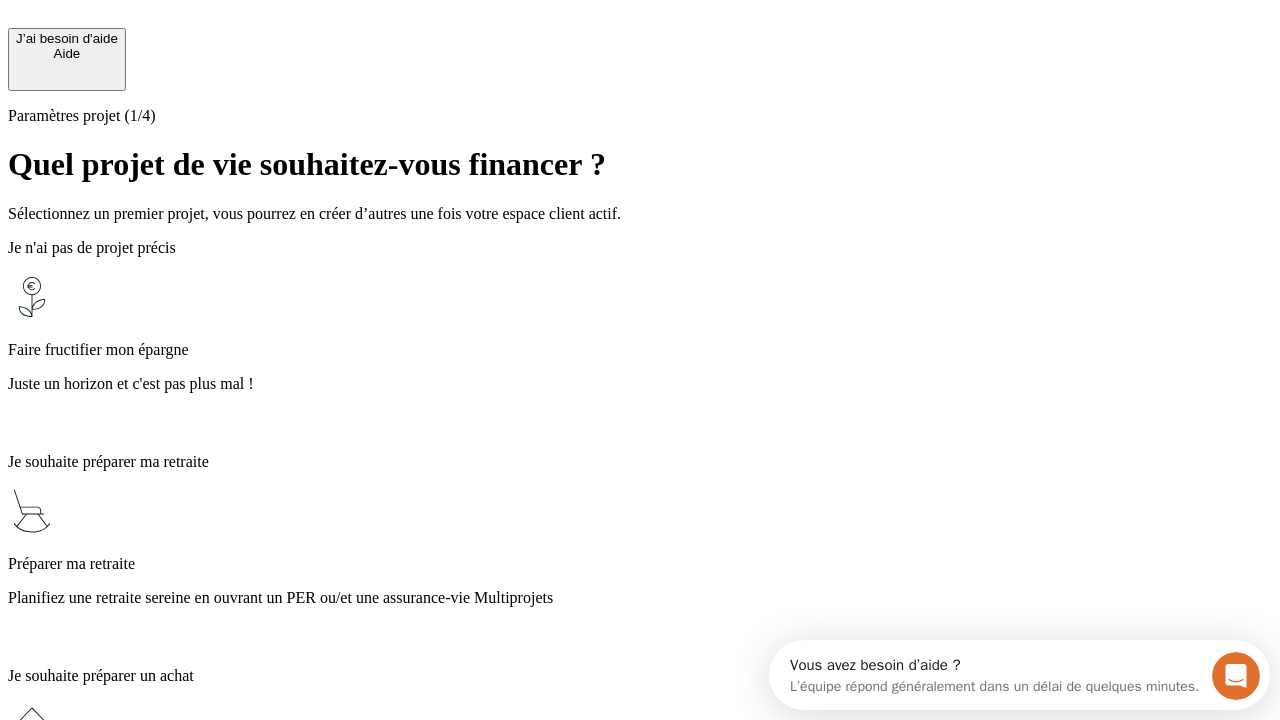 click on "Planifiez une retraite sereine en ouvrant un PER ou/et une assurance-vie Multiprojets" at bounding box center [640, 598] 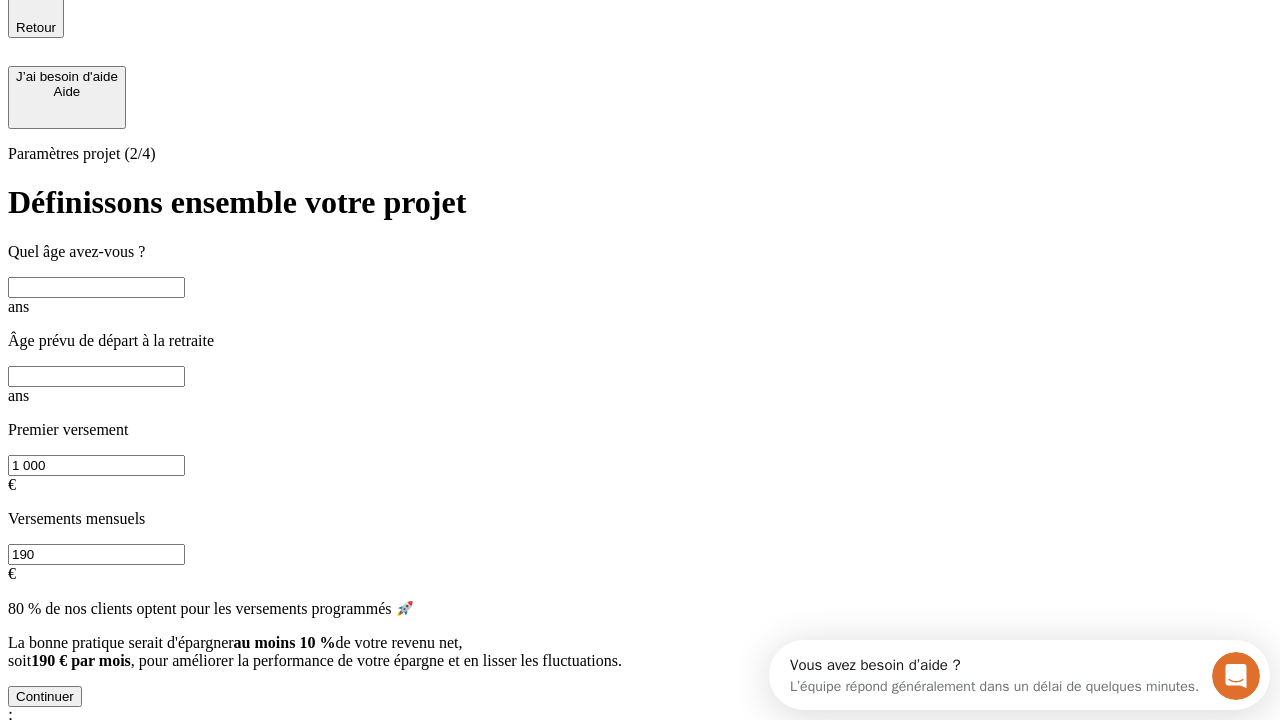 click at bounding box center (96, 287) 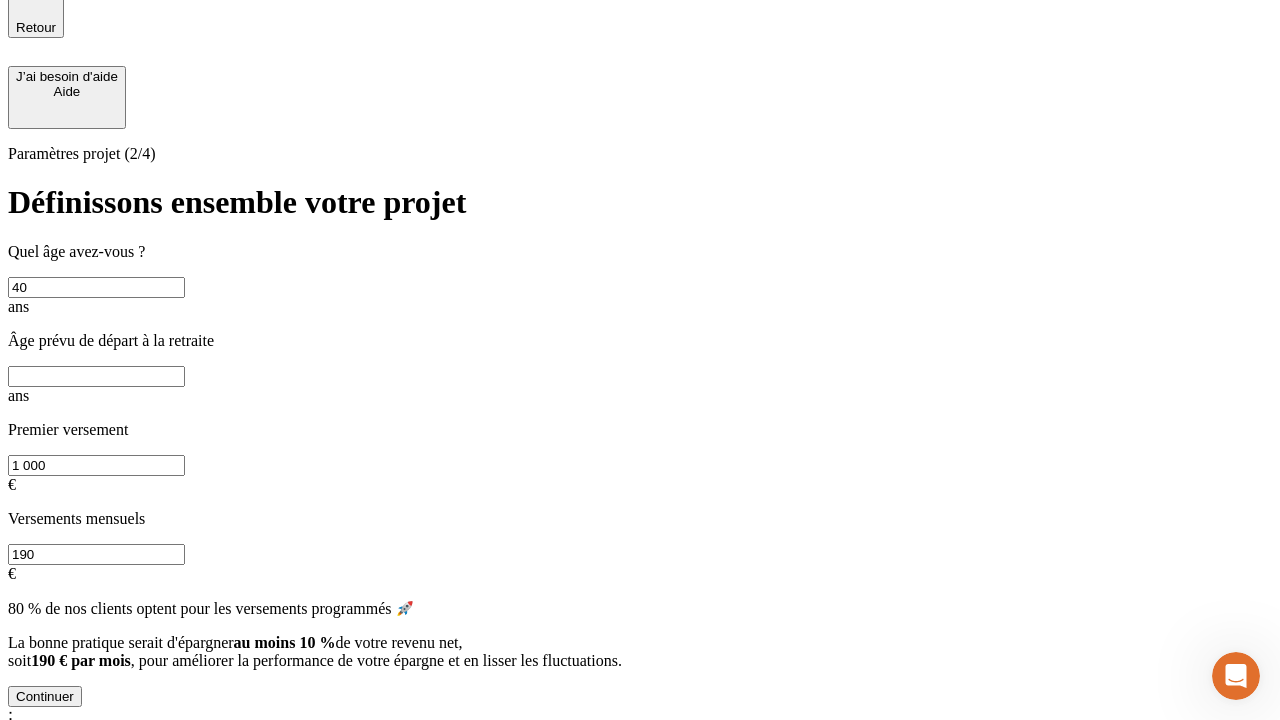 type on "40" 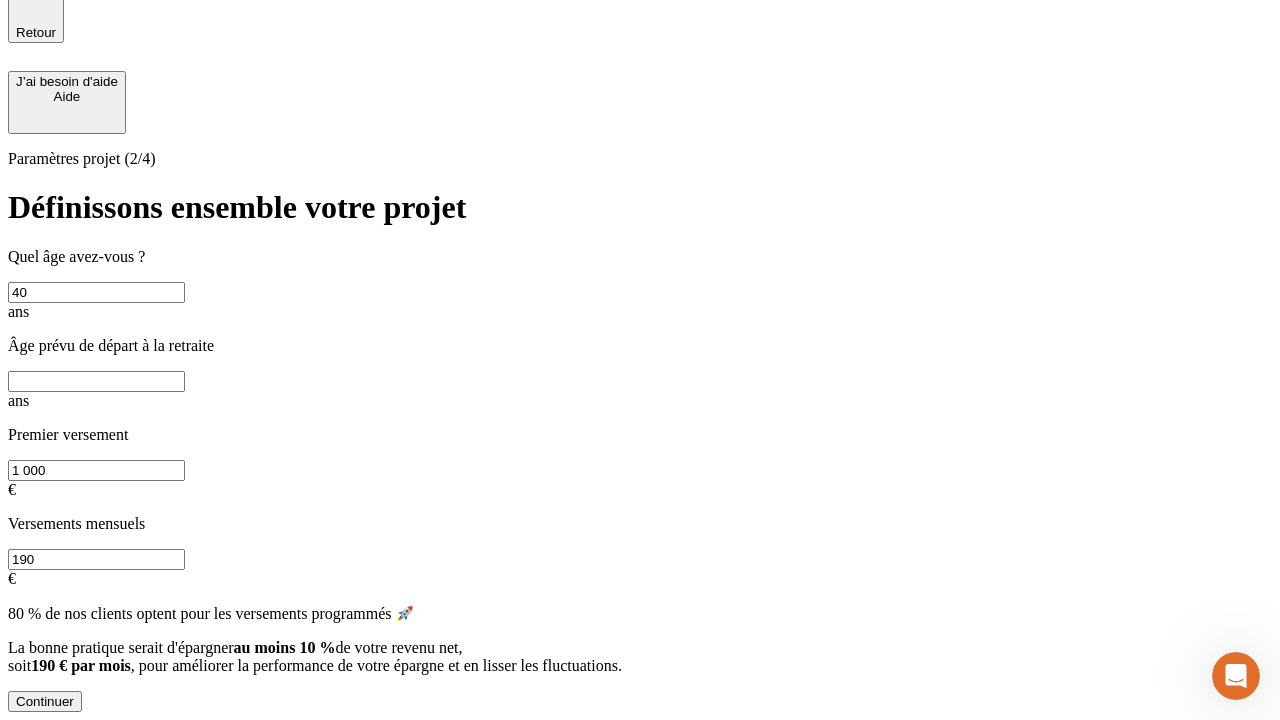 scroll, scrollTop: 0, scrollLeft: 0, axis: both 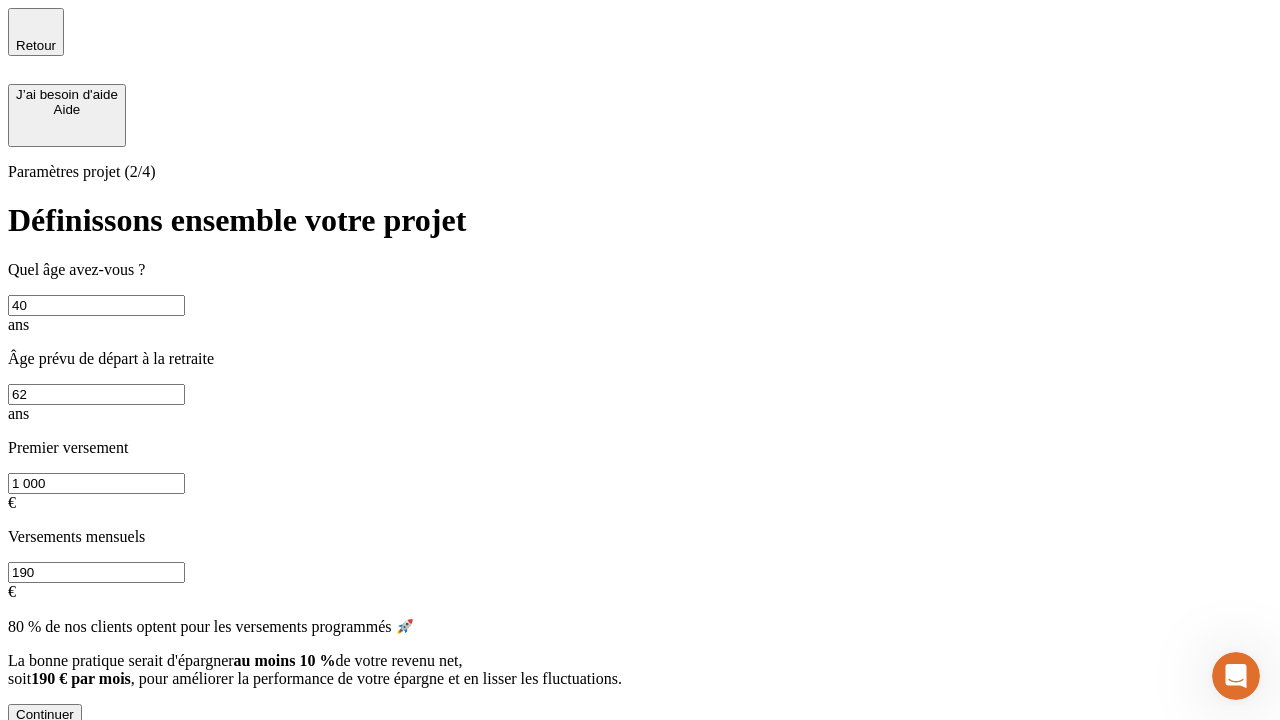 type on "62" 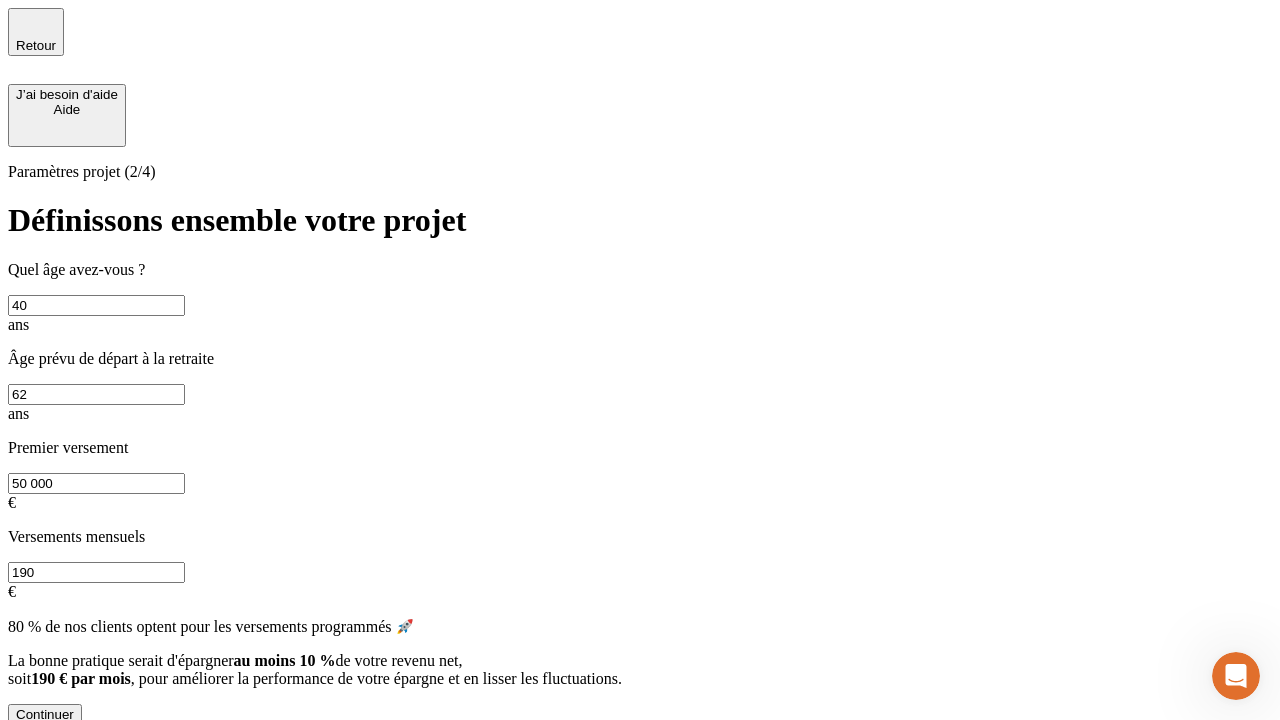 type on "50 000" 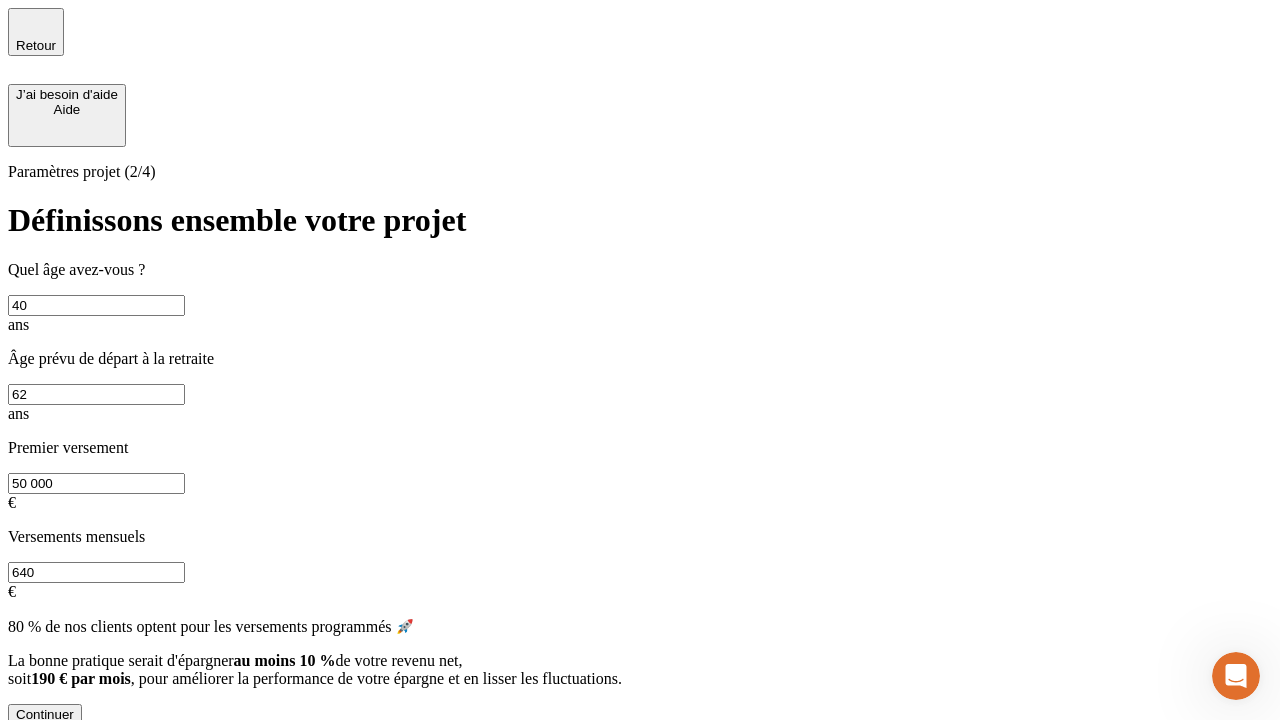 type on "640" 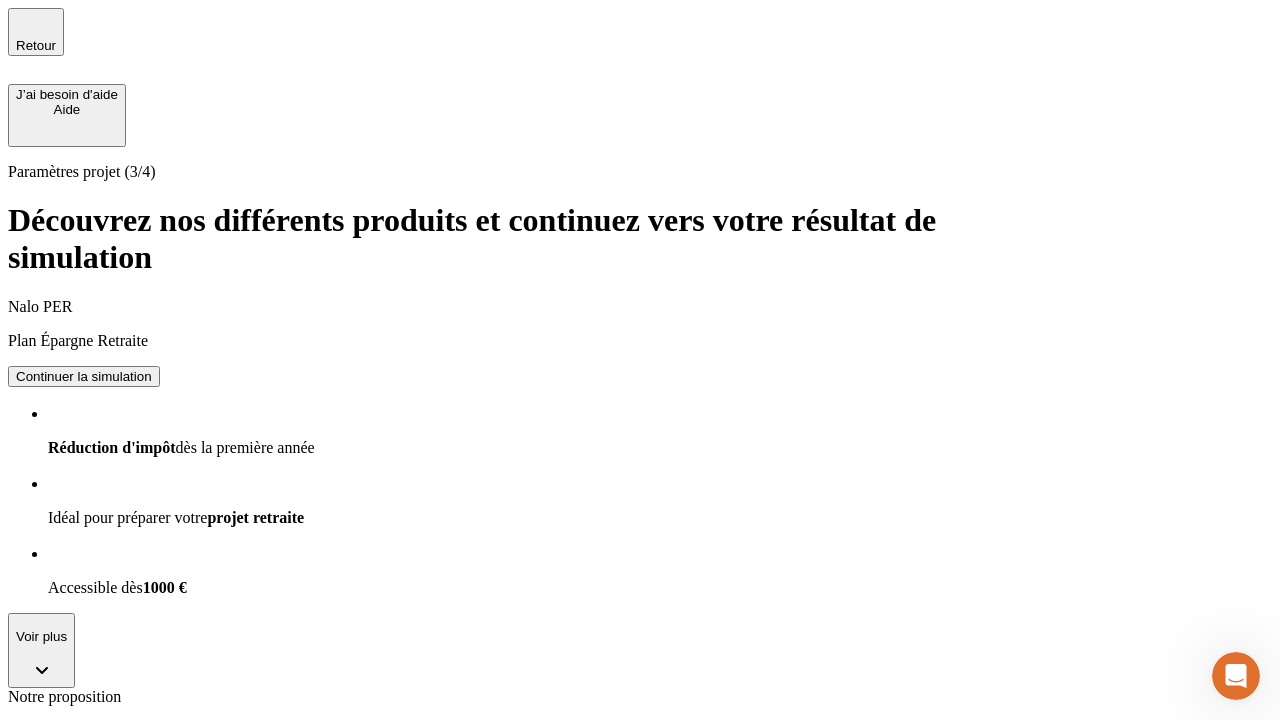 click on "Continuer la simulation" at bounding box center (84, 800) 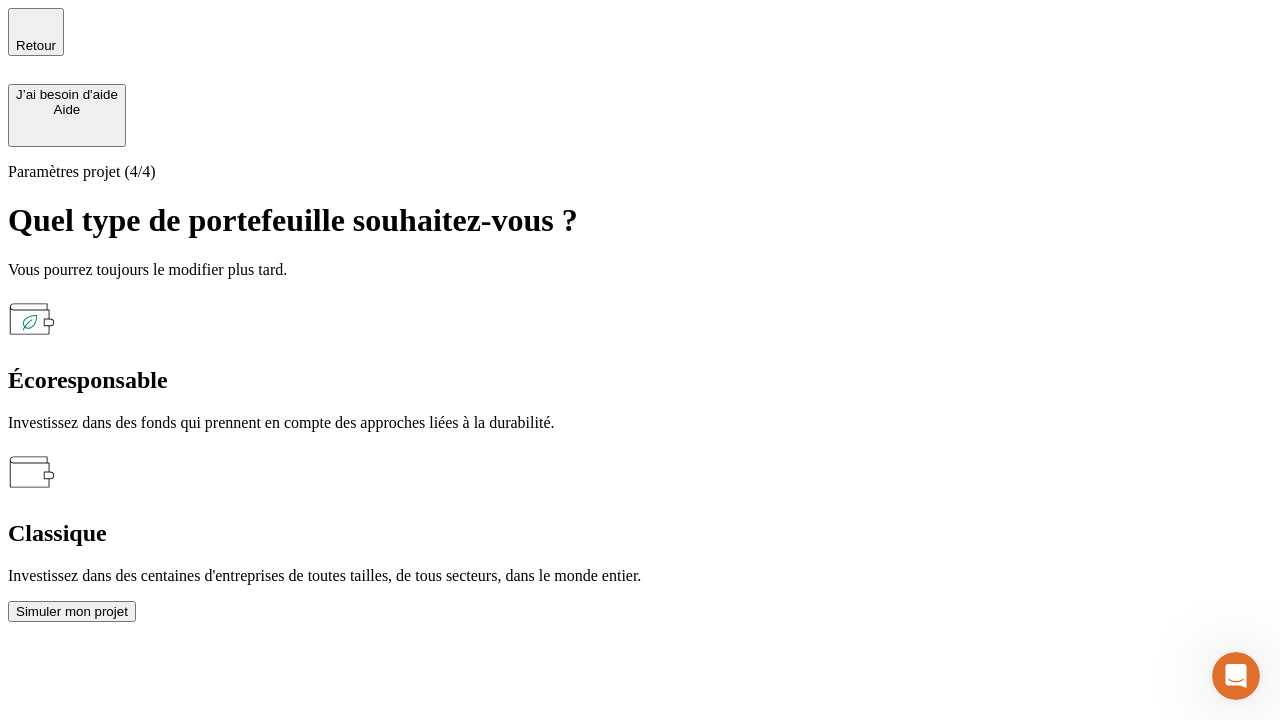 click on "Classique" at bounding box center [640, 533] 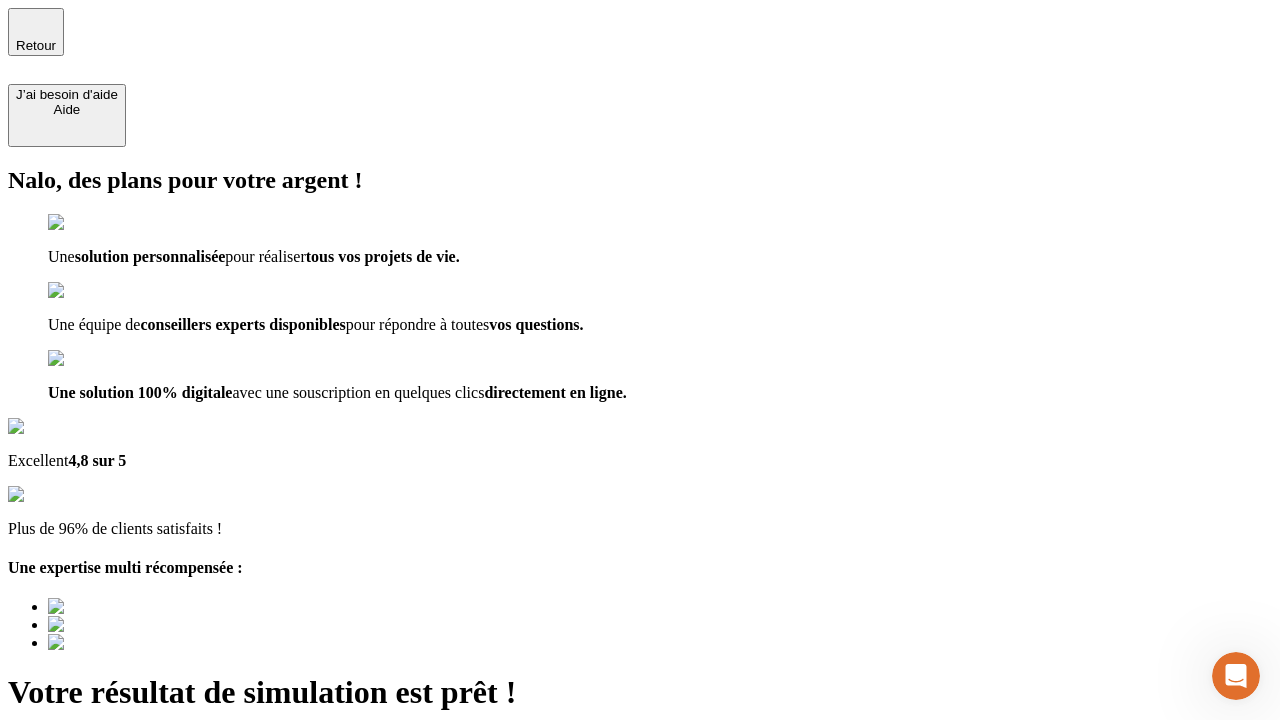 click on "Découvrir ma simulation" at bounding box center [87, 797] 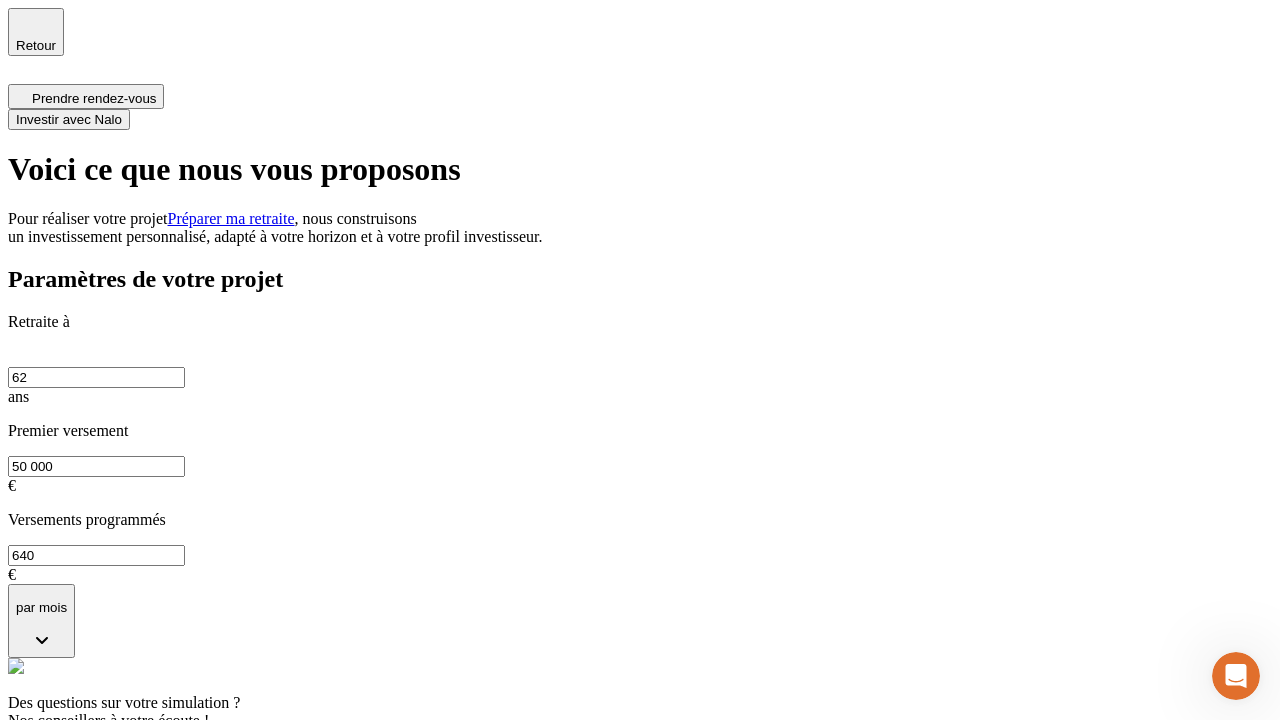 click on "Investir avec Nalo" at bounding box center (69, 119) 